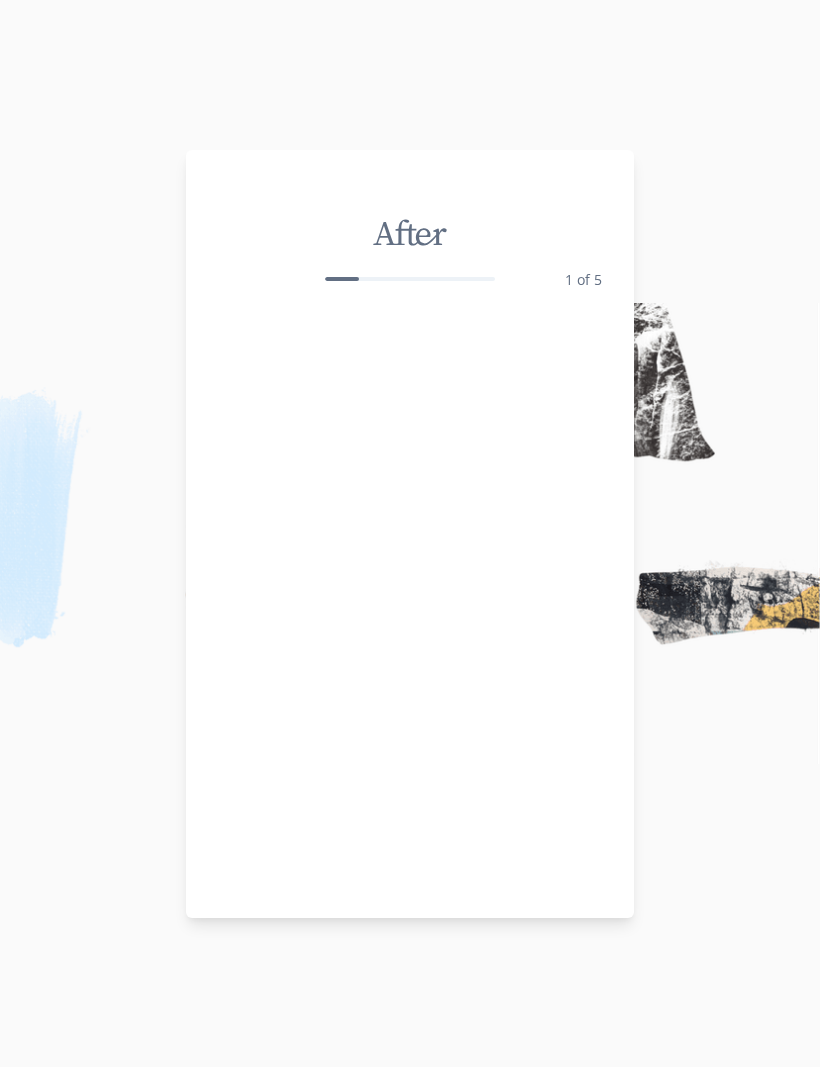scroll, scrollTop: 0, scrollLeft: 0, axis: both 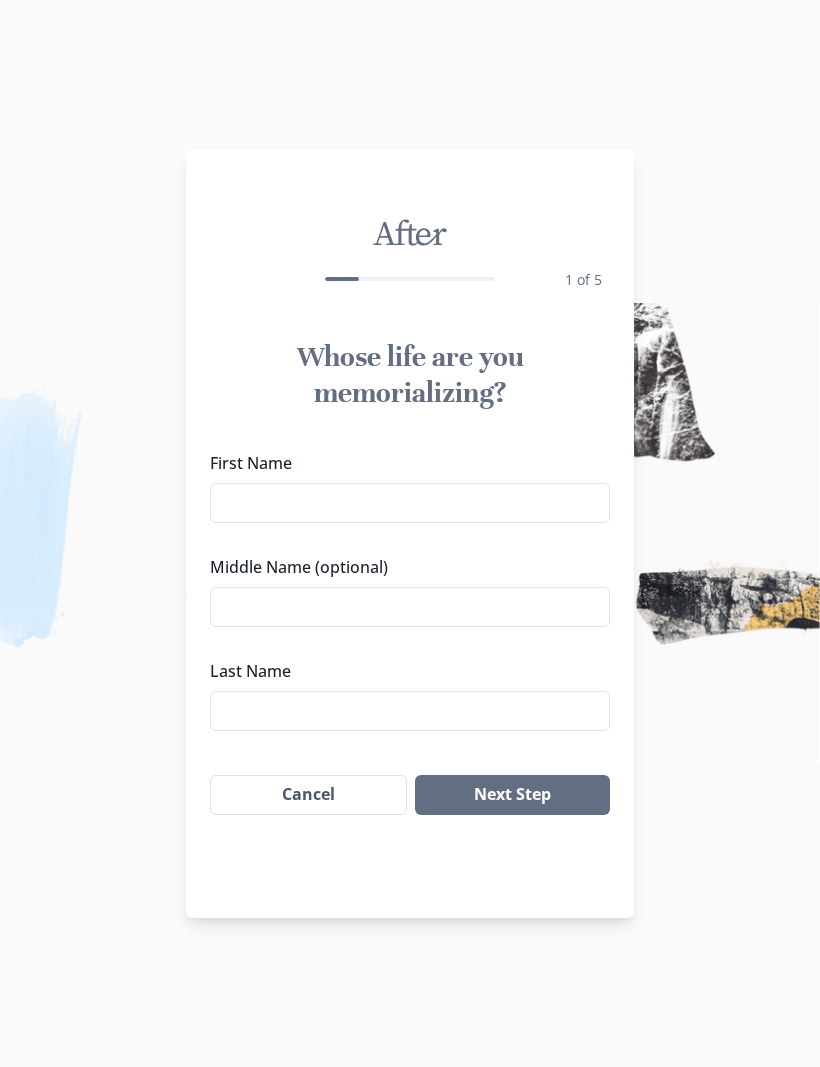 click on "First Name" at bounding box center (410, 503) 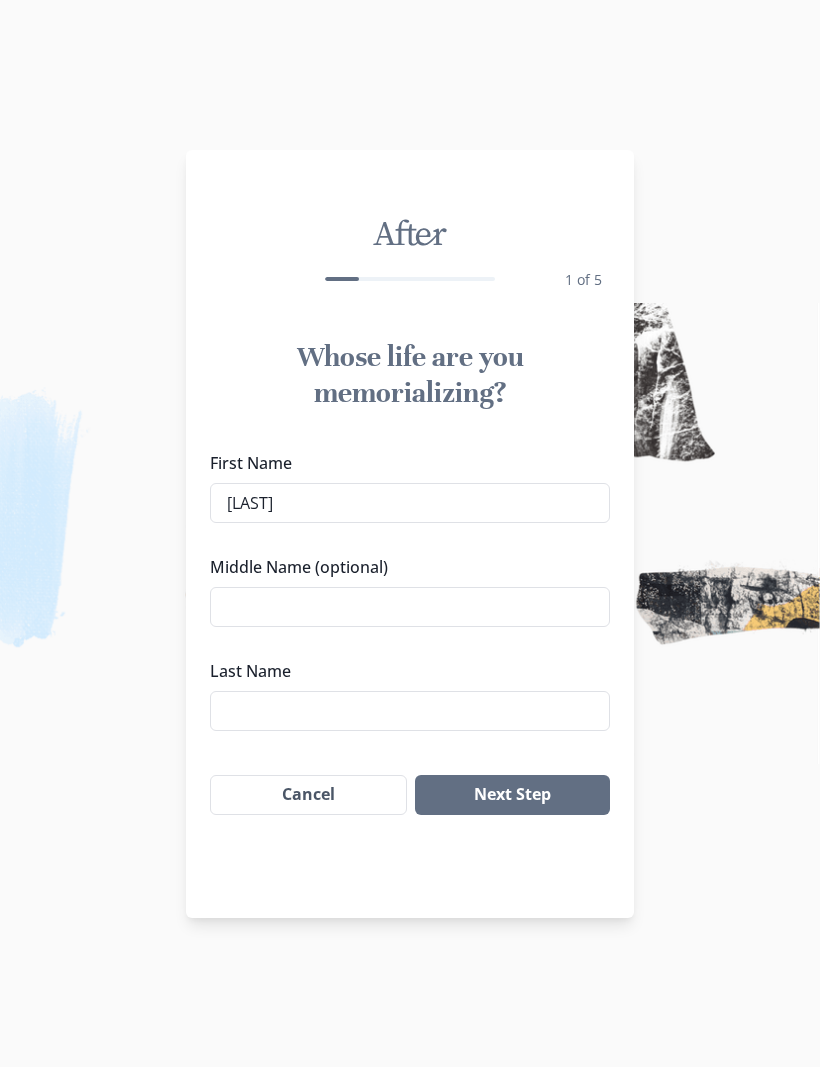 click on "Middle Name (optional)" at bounding box center (410, 607) 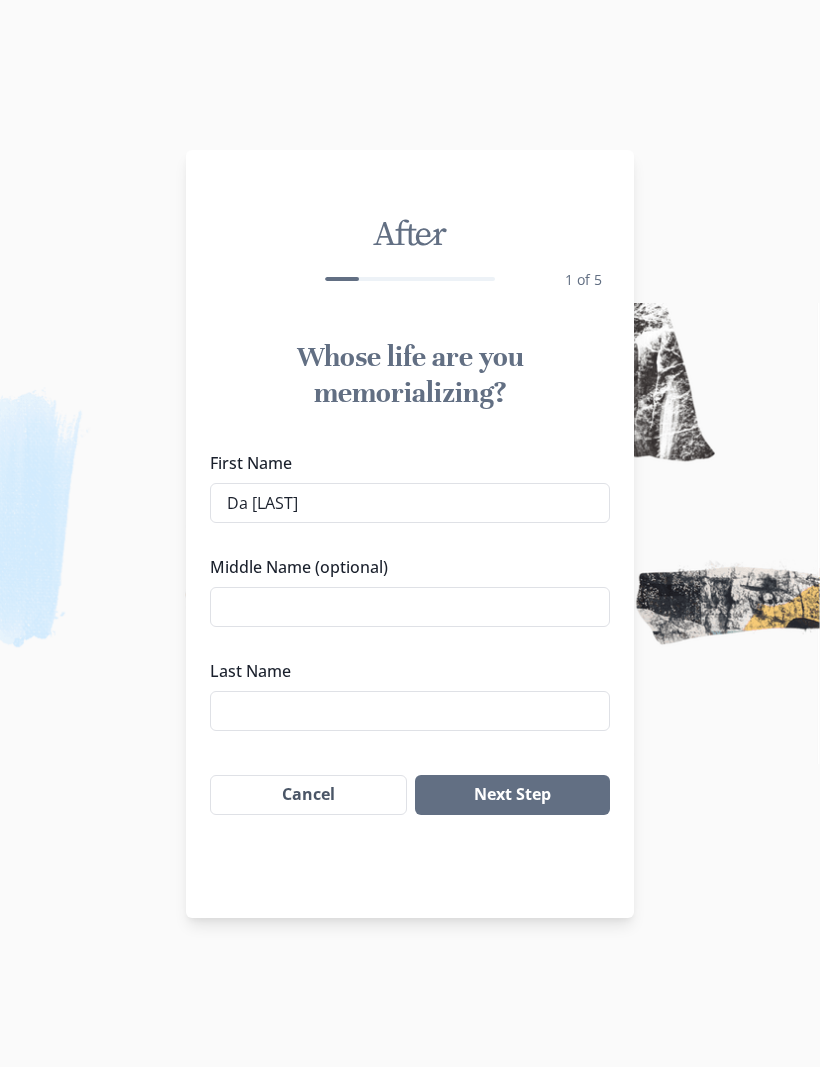 type on "Da [LAST]" 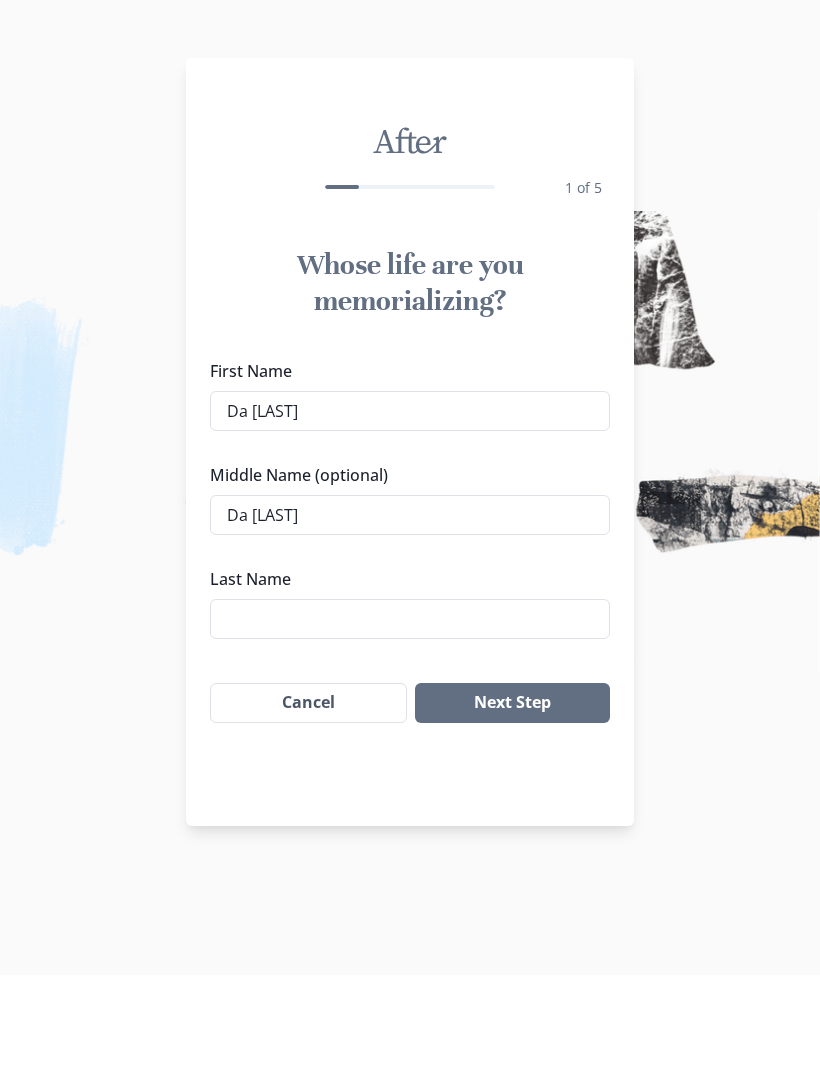 type on "Da [LAST]" 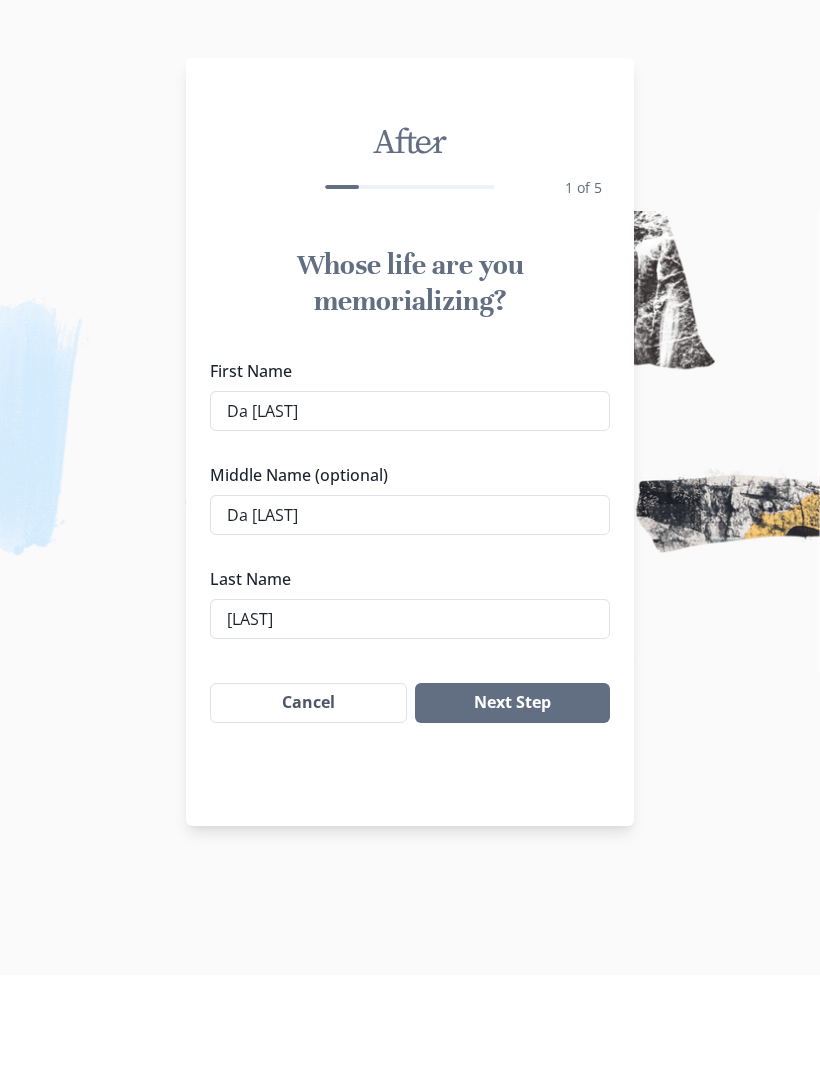 type on "[LAST]" 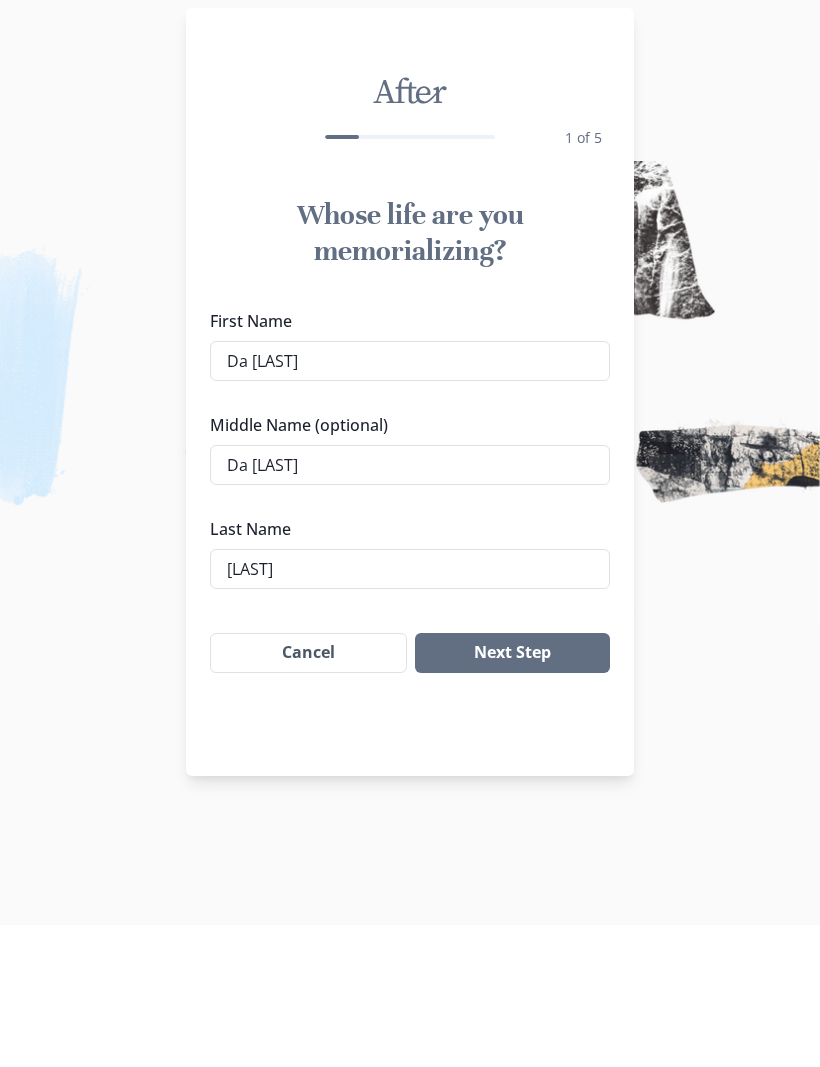 click on "Next Step" at bounding box center [512, 795] 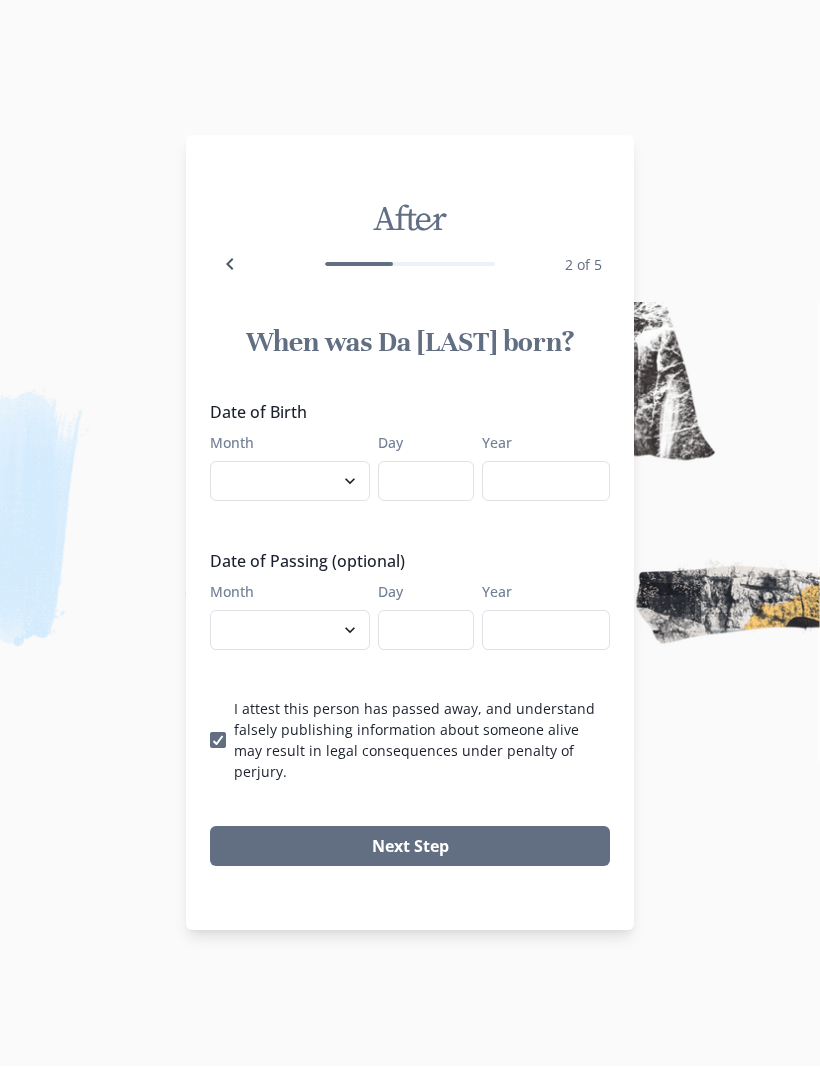 click on "January February March April May June July August September October November December" at bounding box center (290, 482) 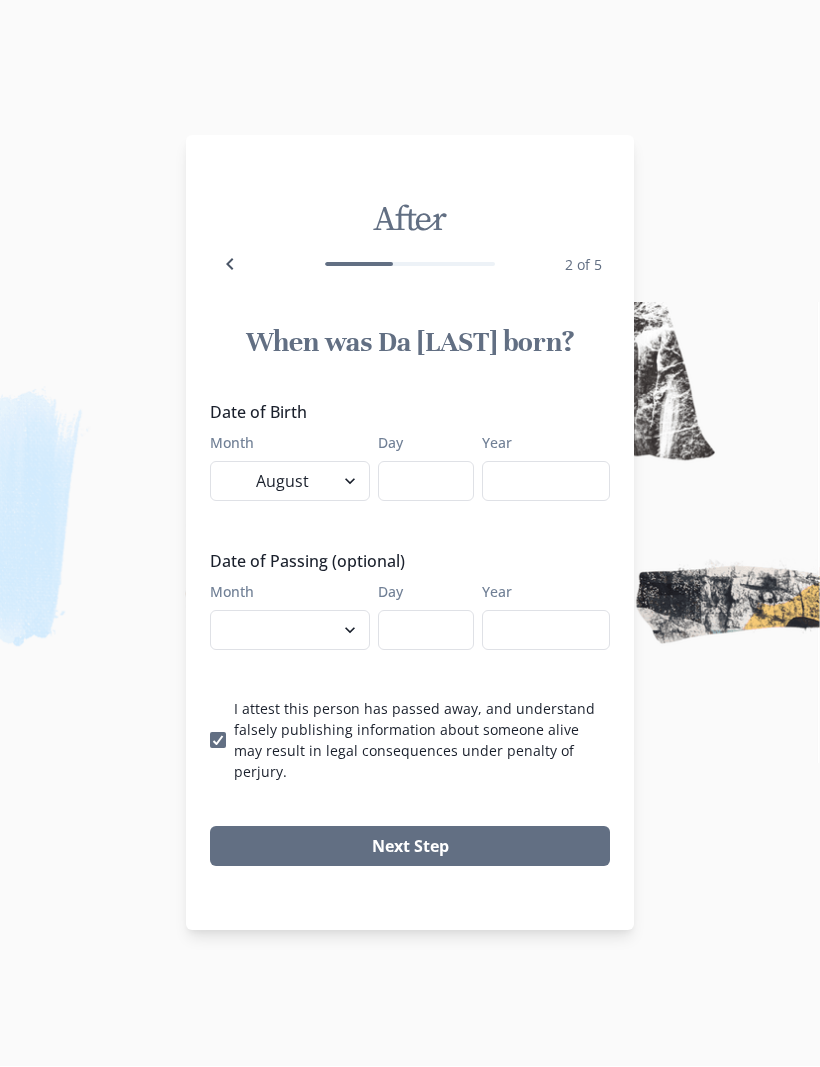 click on "Day" at bounding box center (426, 482) 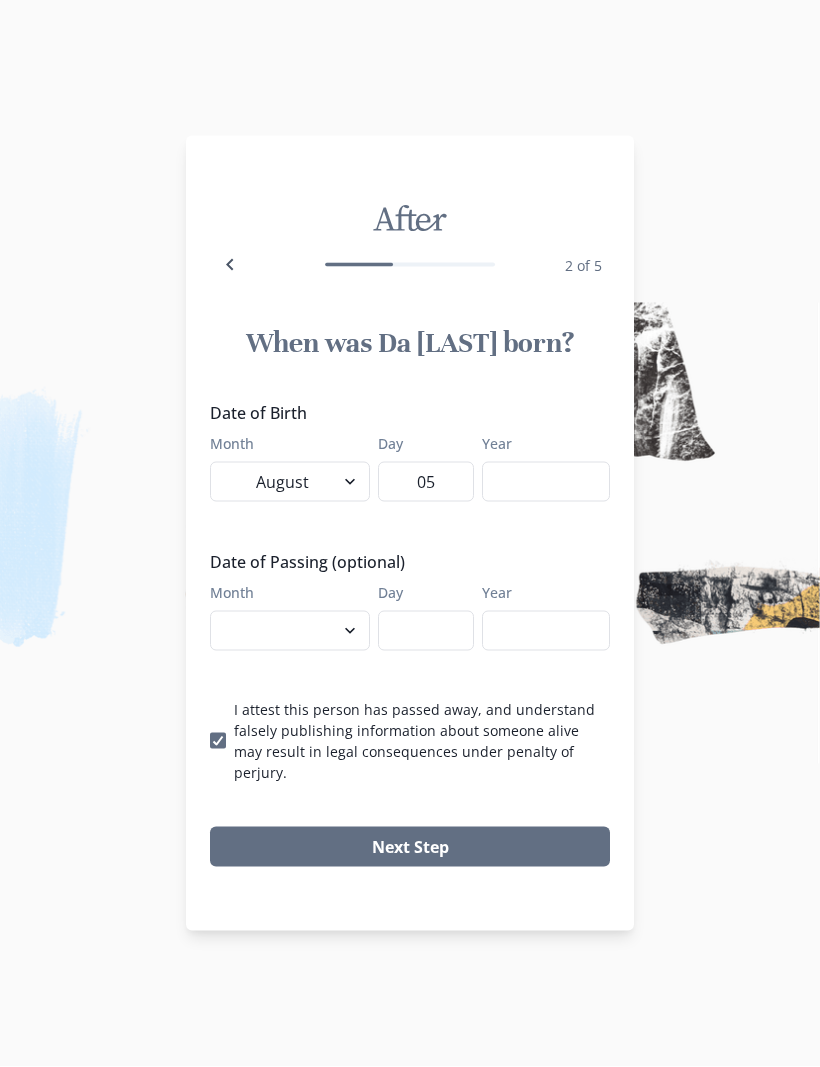 type on "05" 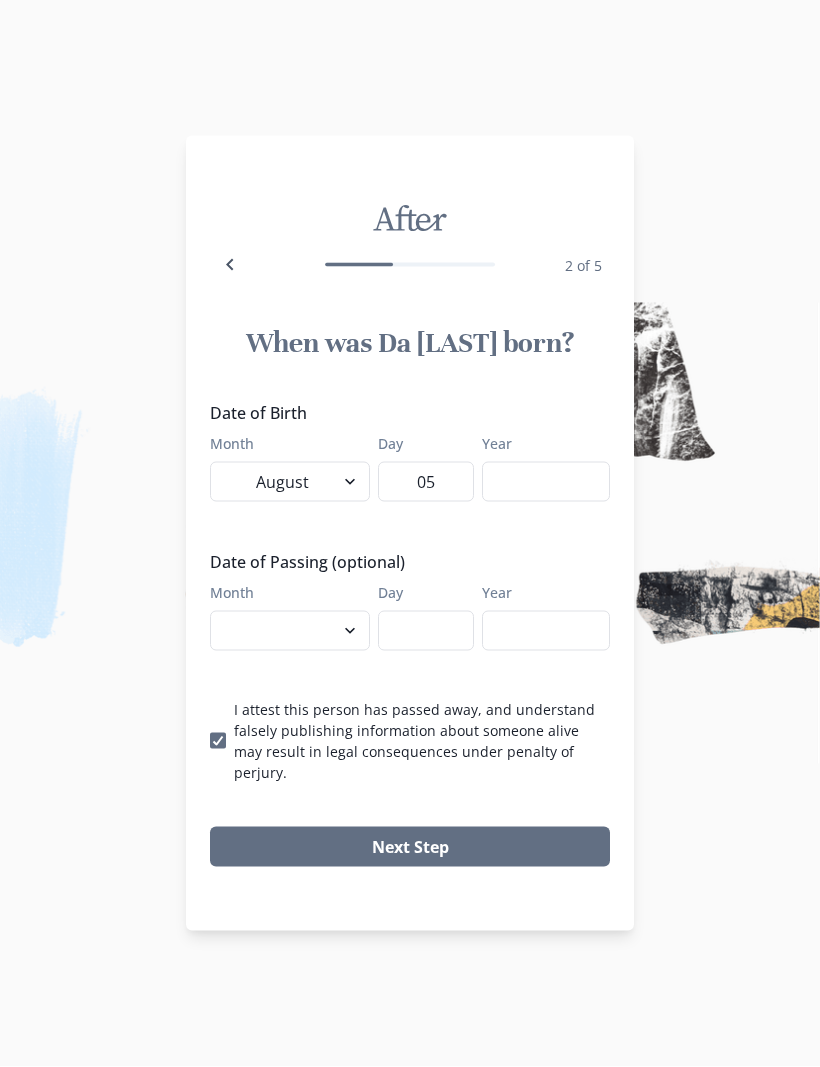click on "January February March April May June July August September October November December" at bounding box center [290, 631] 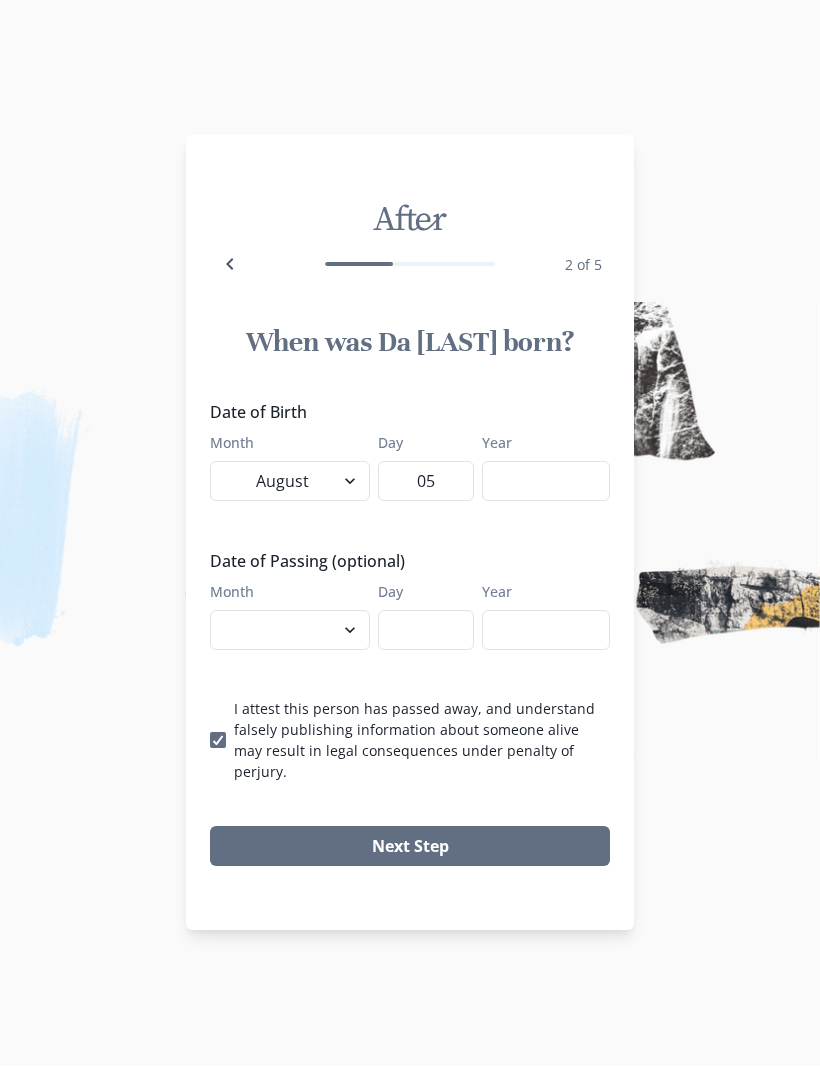 select on "6" 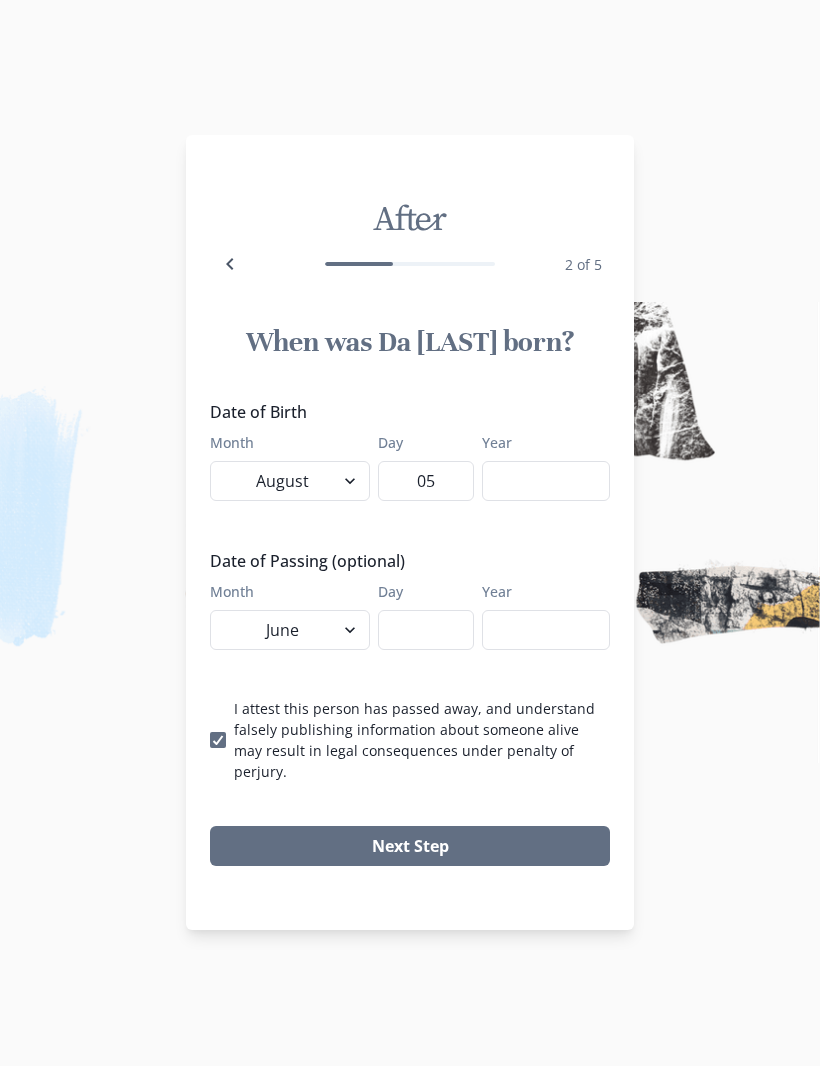 click on "Day" at bounding box center (426, 631) 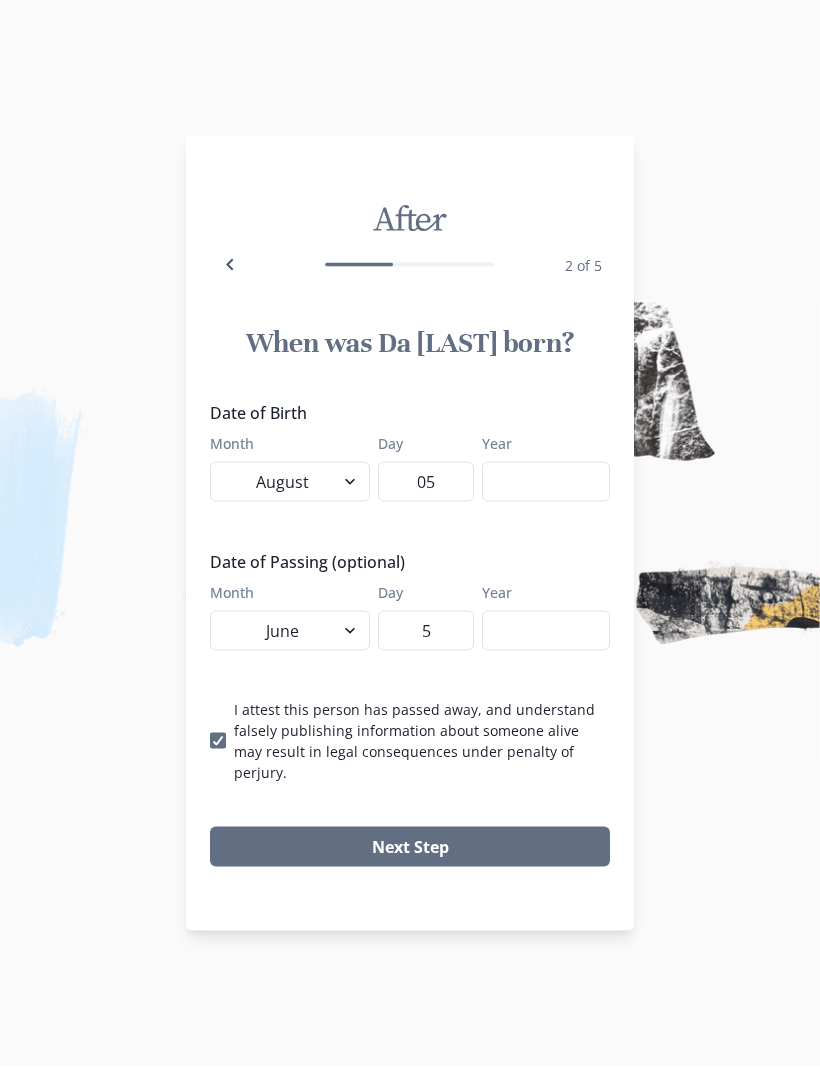 type on "5" 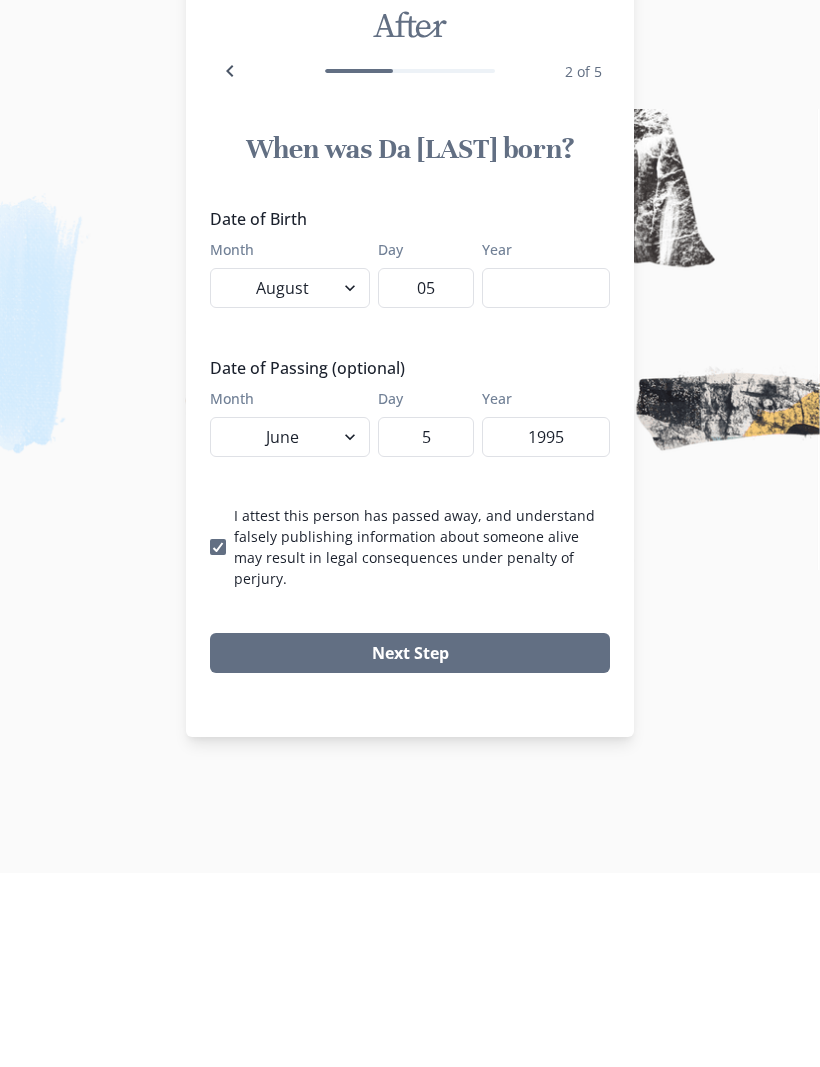 type on "1995" 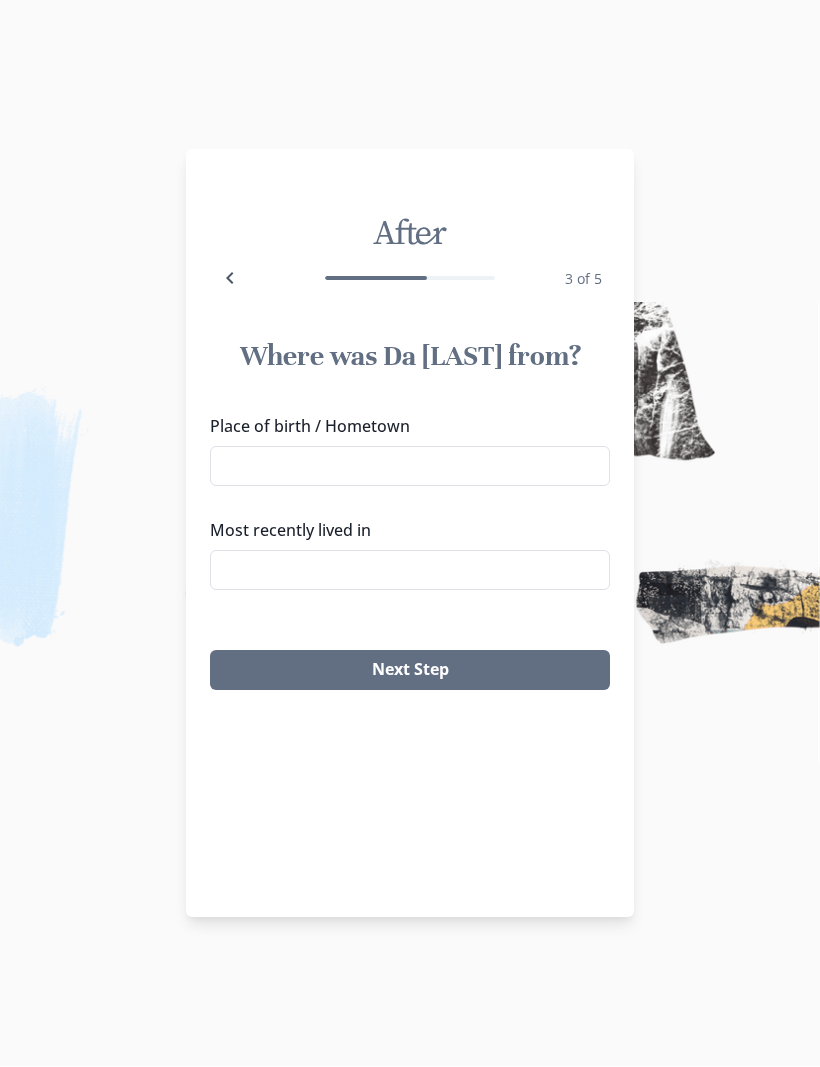 click on "Place of birth / Hometown" at bounding box center (410, 467) 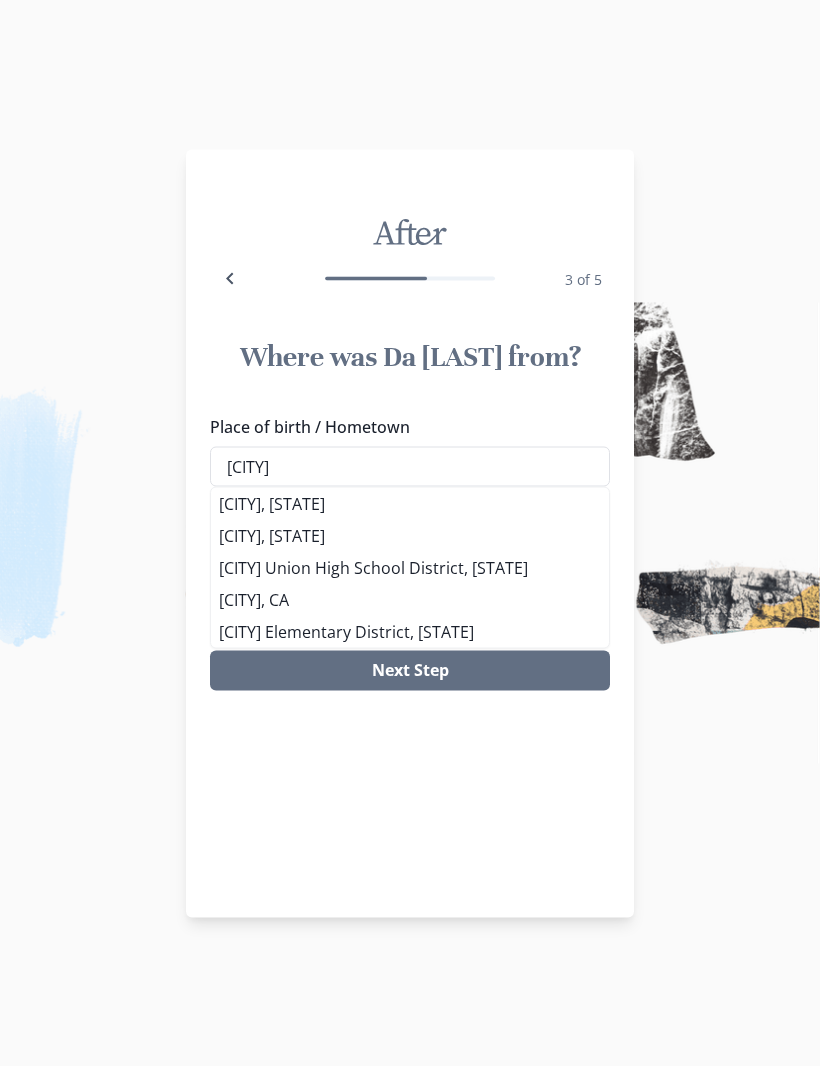 type on "[CITY]" 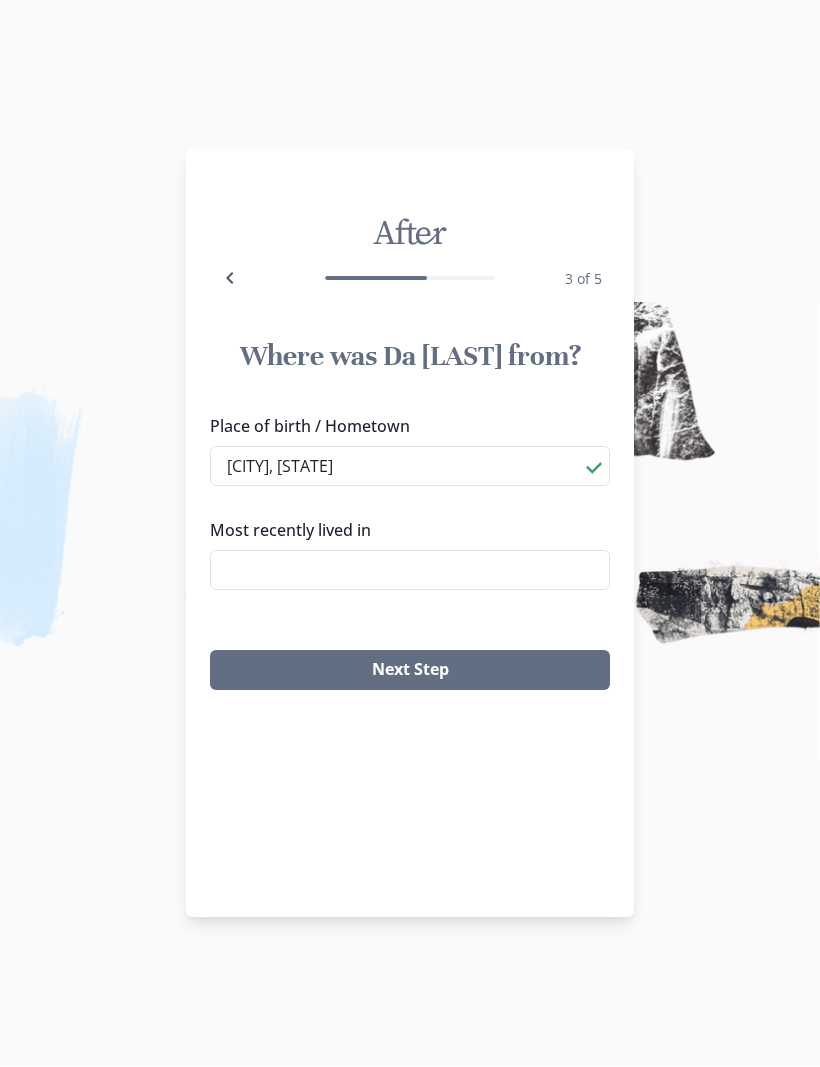click on "Most recently lived in" at bounding box center [410, 571] 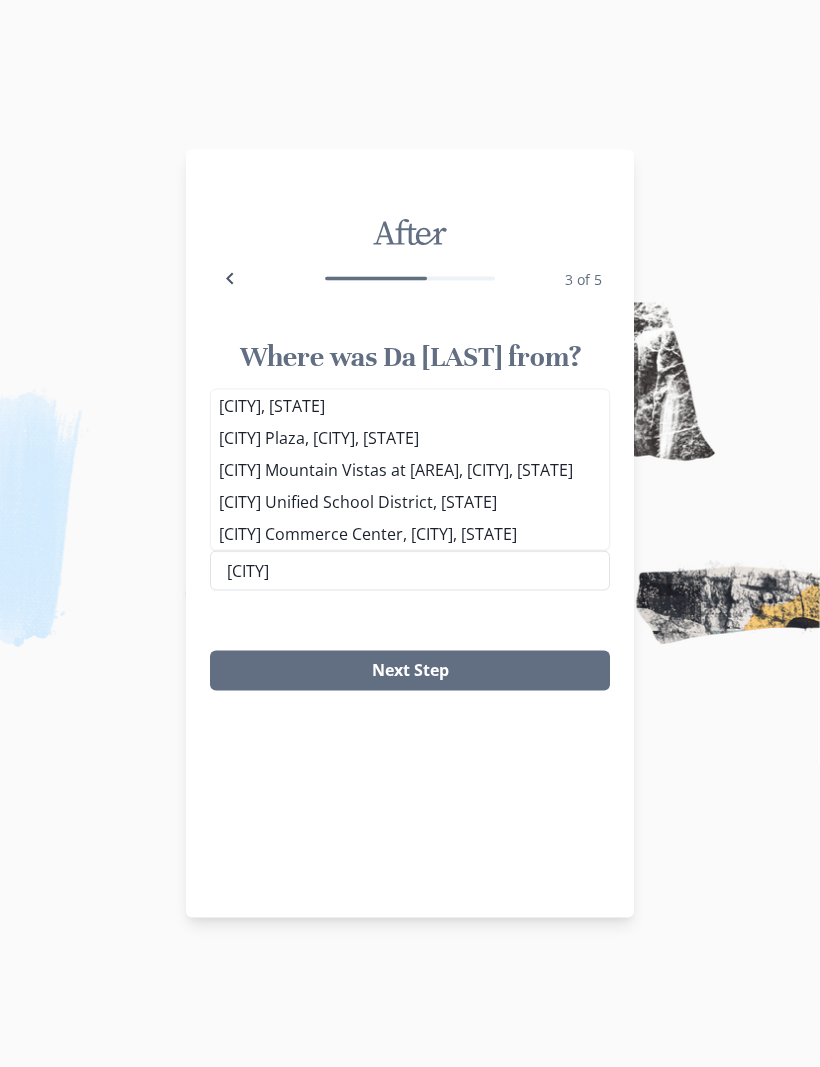 type on "[CITY]" 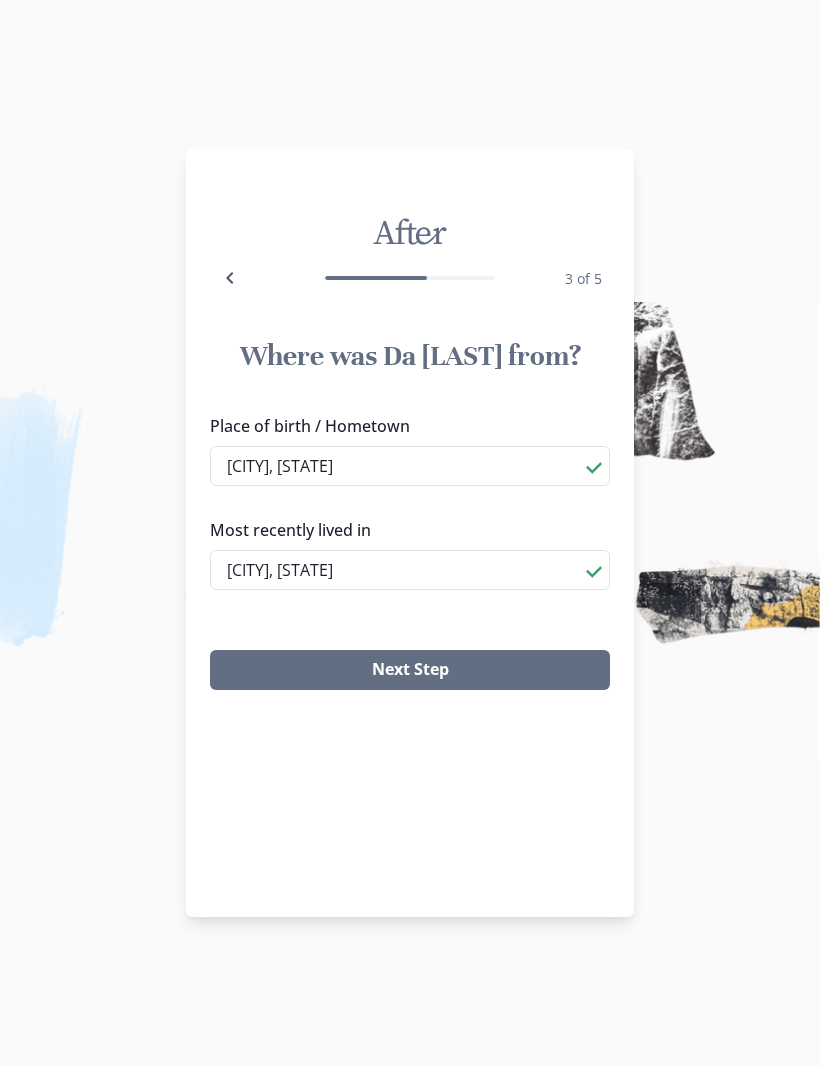 click on "Next Step" at bounding box center (410, 671) 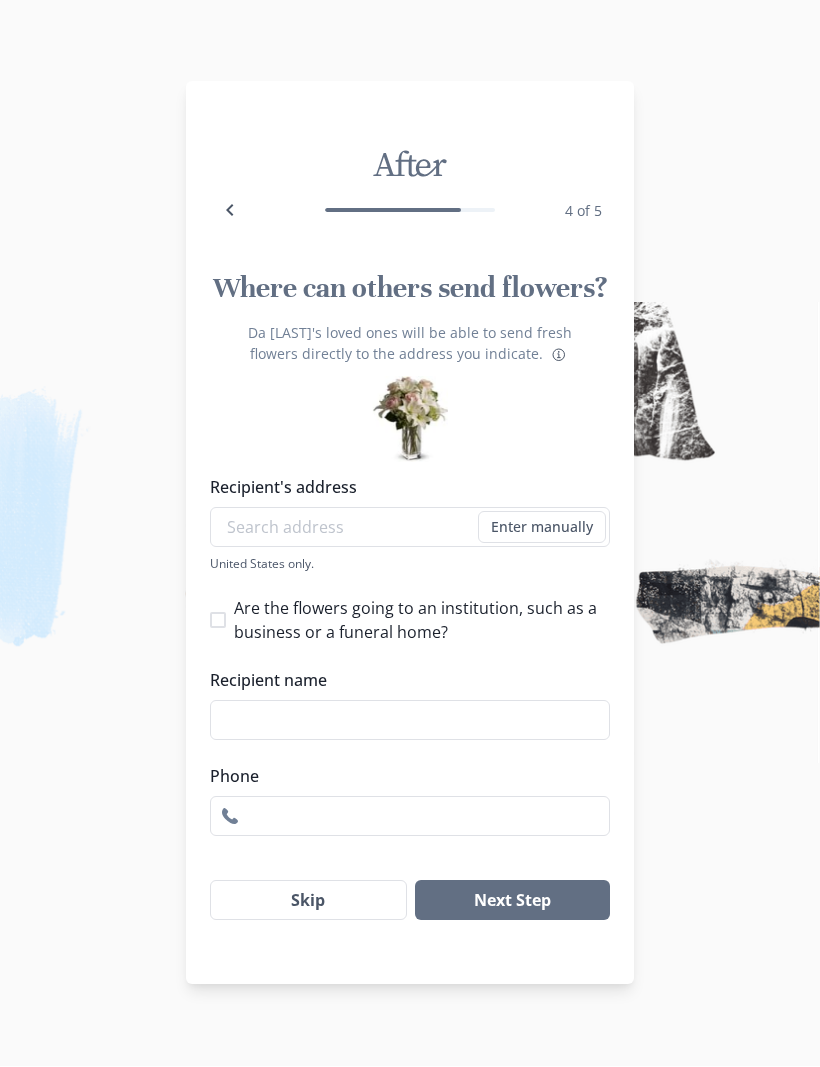 click on "Recipient's address" at bounding box center (410, 528) 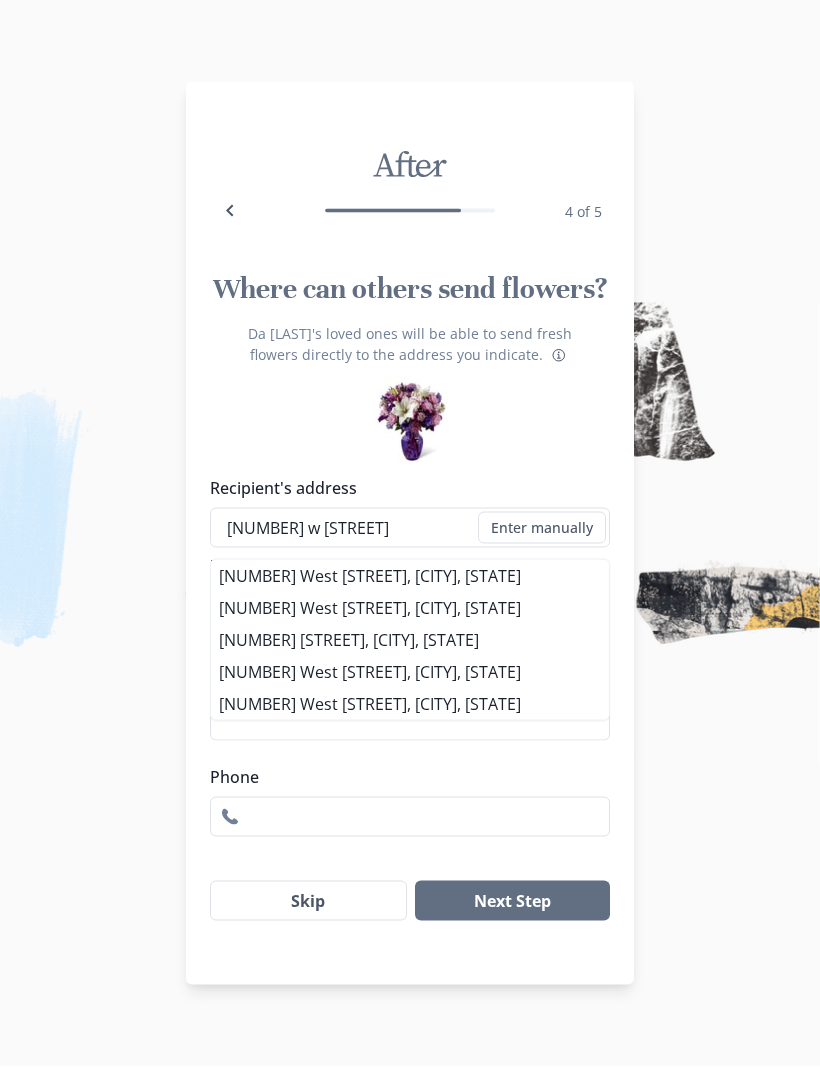 type on "[NUMBER] w [STREET]" 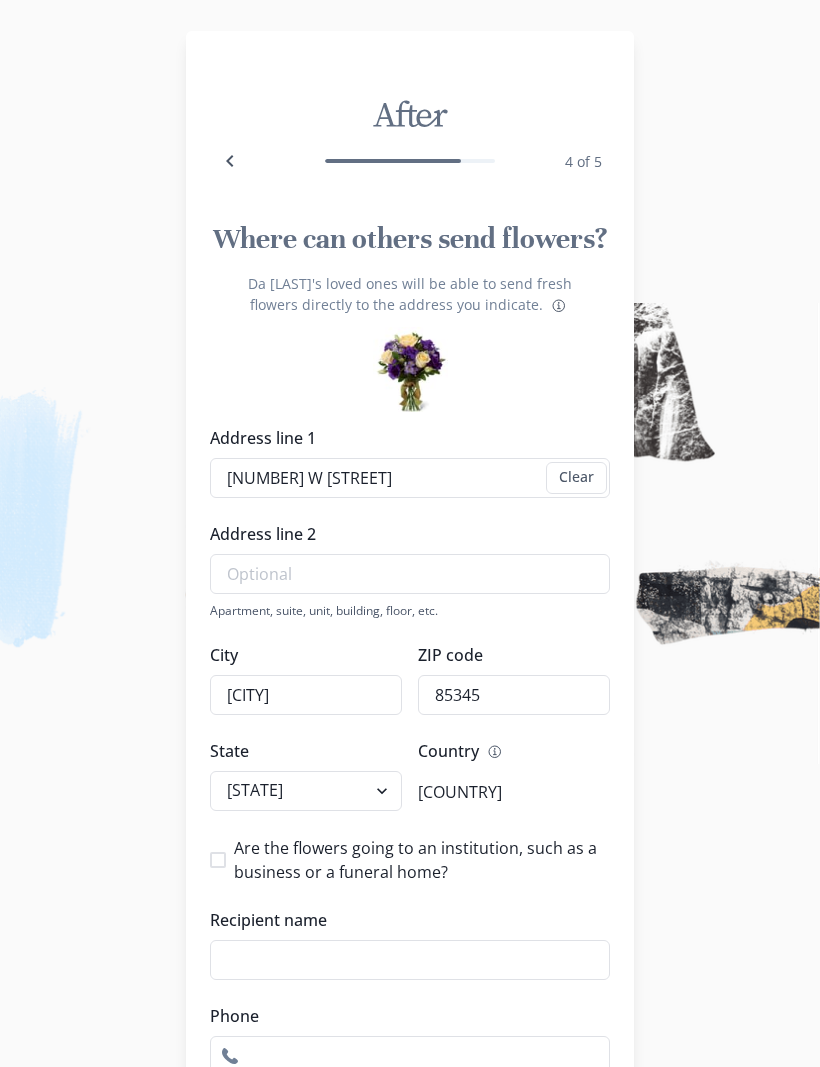 scroll, scrollTop: 20, scrollLeft: 0, axis: vertical 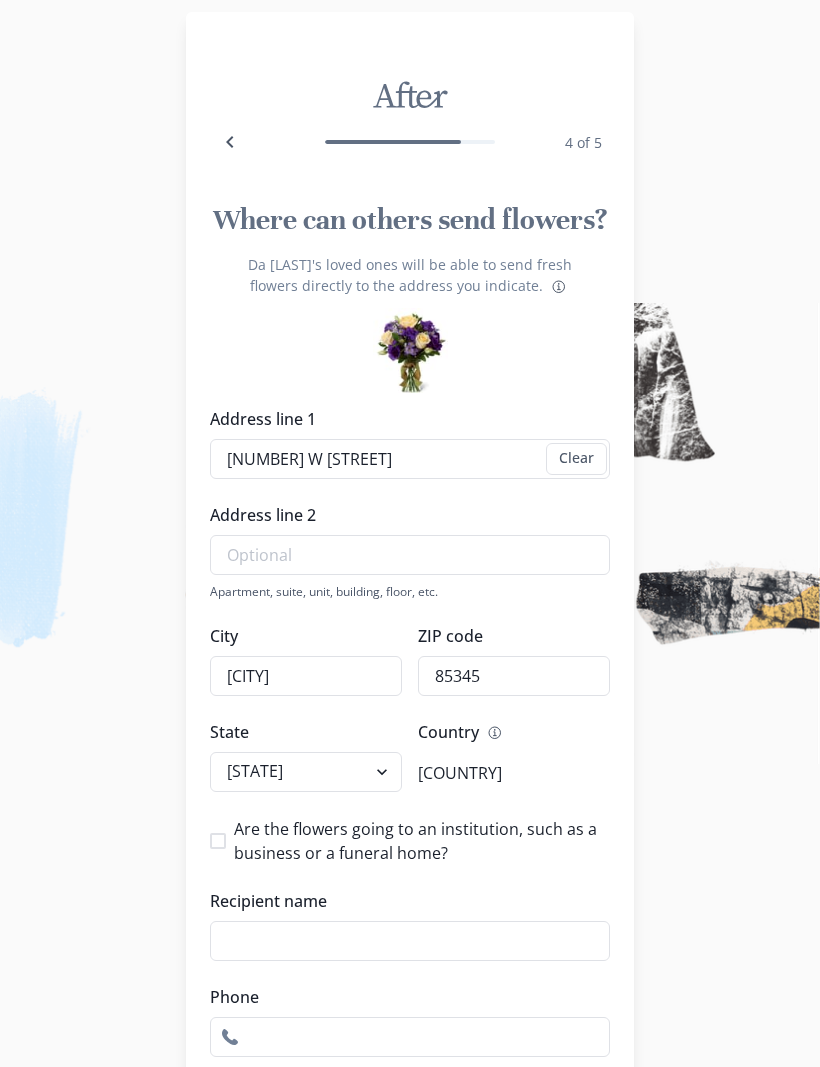 click on "Recipient name" at bounding box center (410, 941) 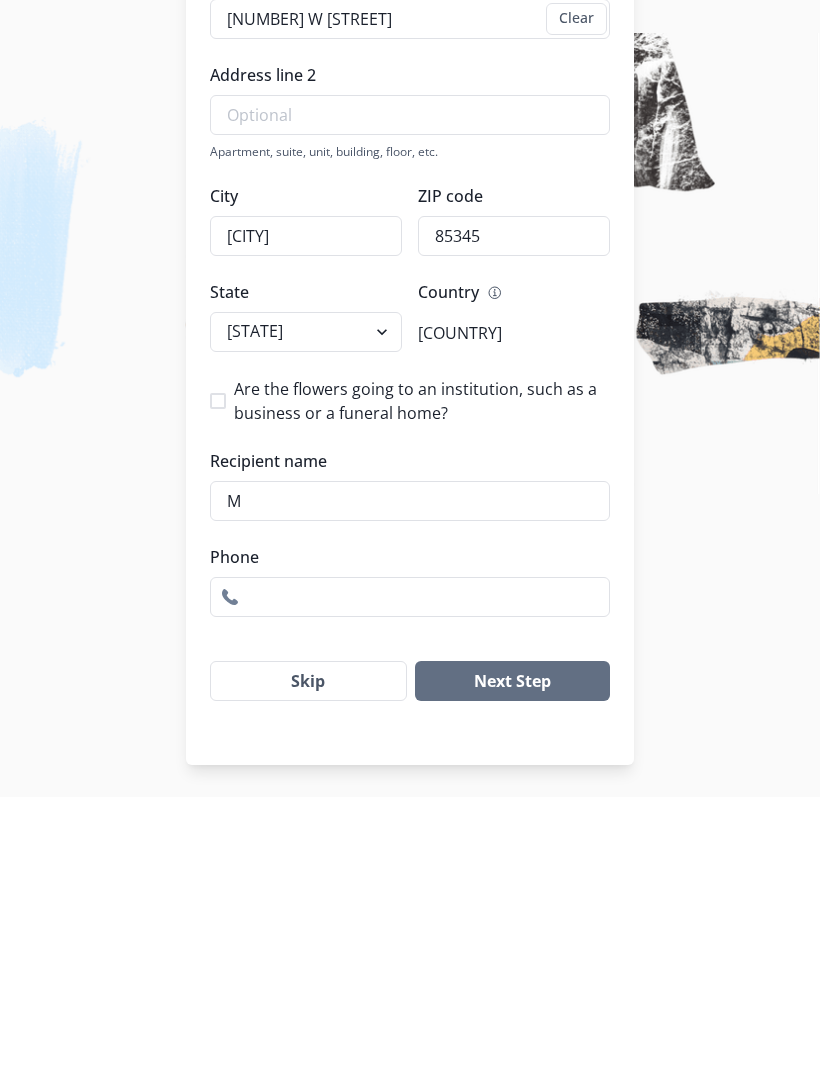 scroll, scrollTop: 190, scrollLeft: 0, axis: vertical 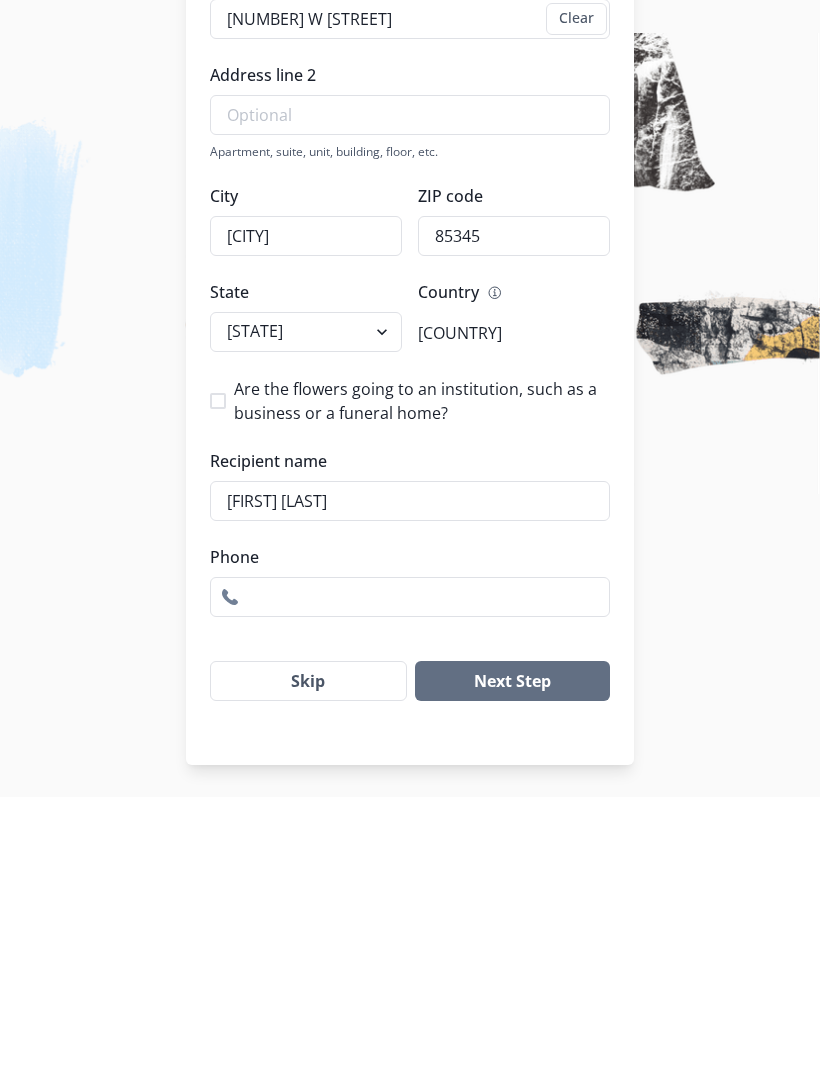 type on "[FIRST] [LAST]" 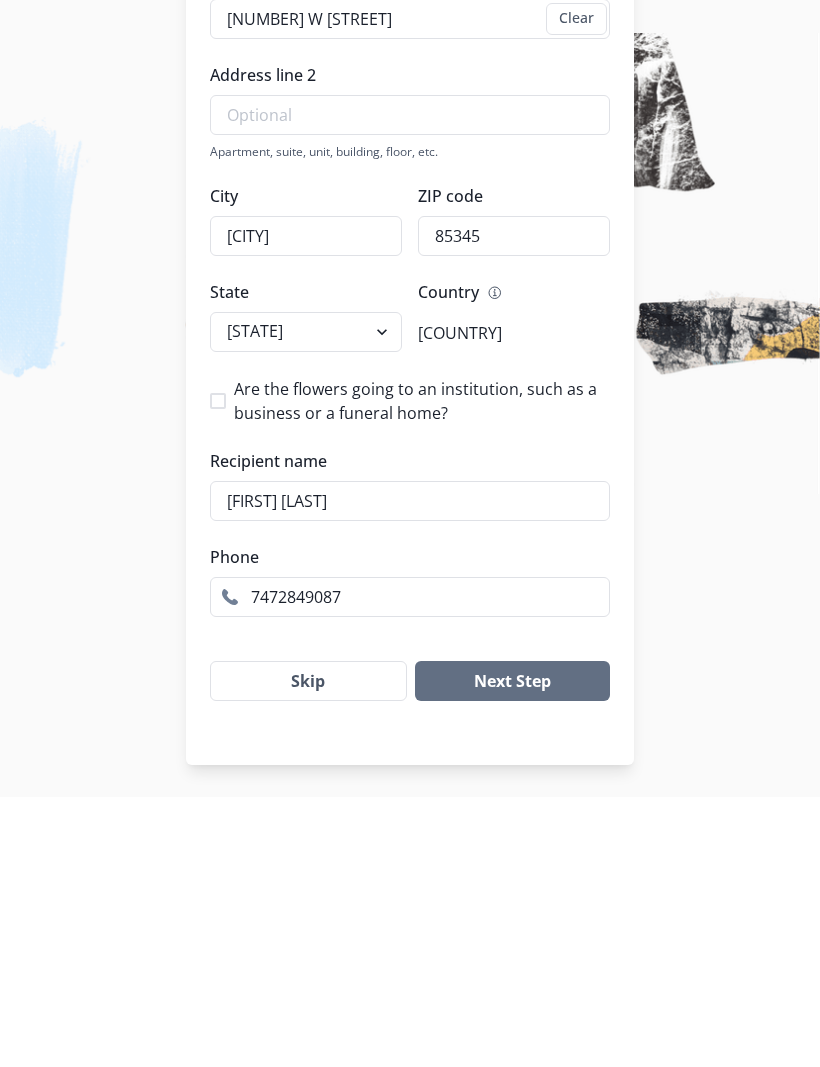 type on "7472849087" 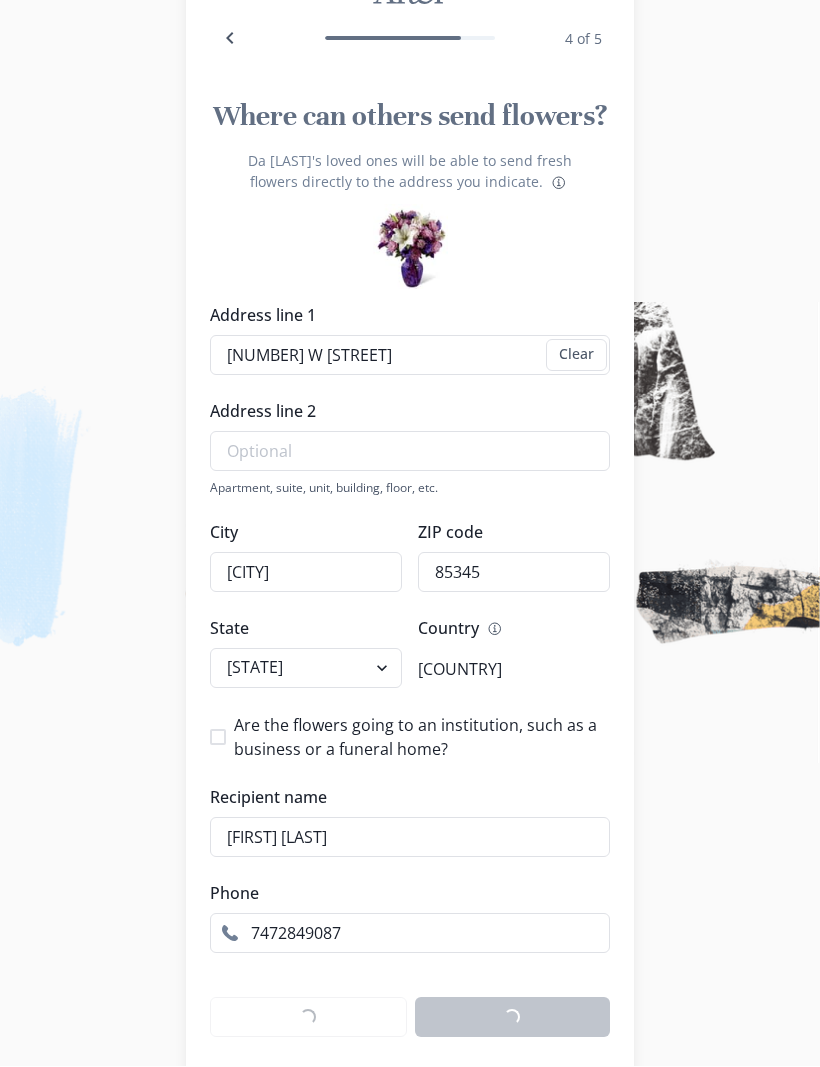 scroll, scrollTop: 0, scrollLeft: 0, axis: both 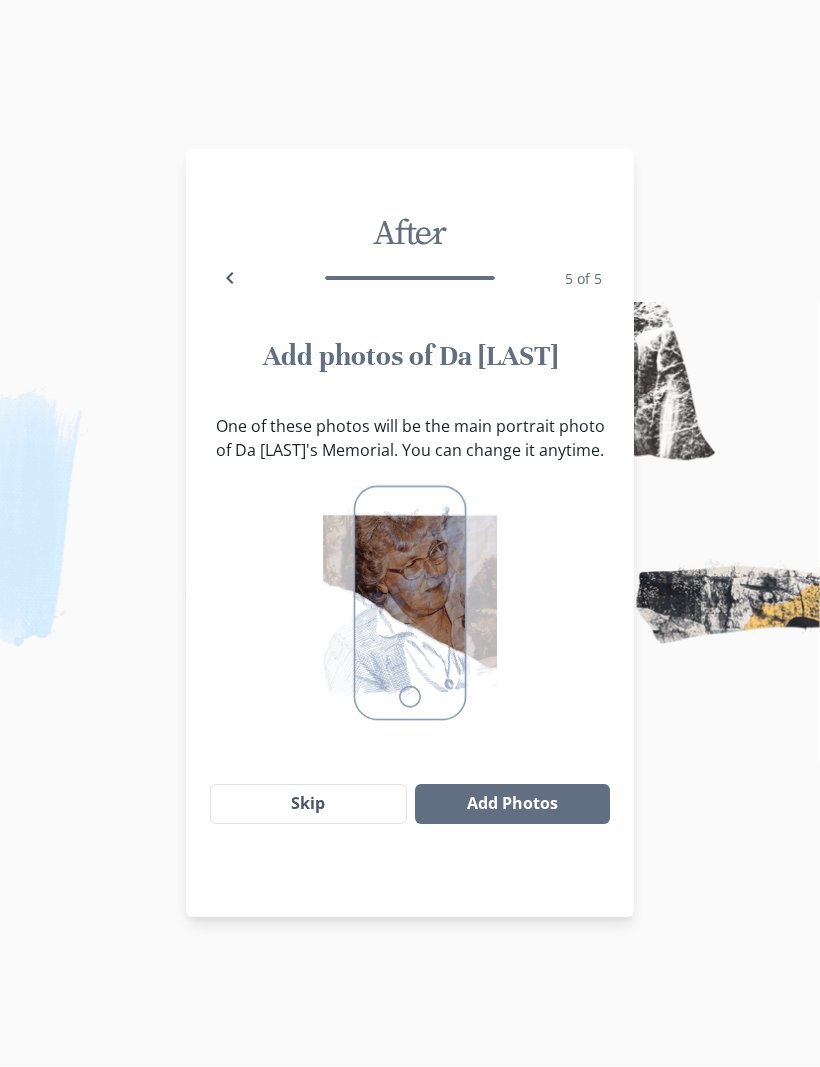 click at bounding box center (410, 604) 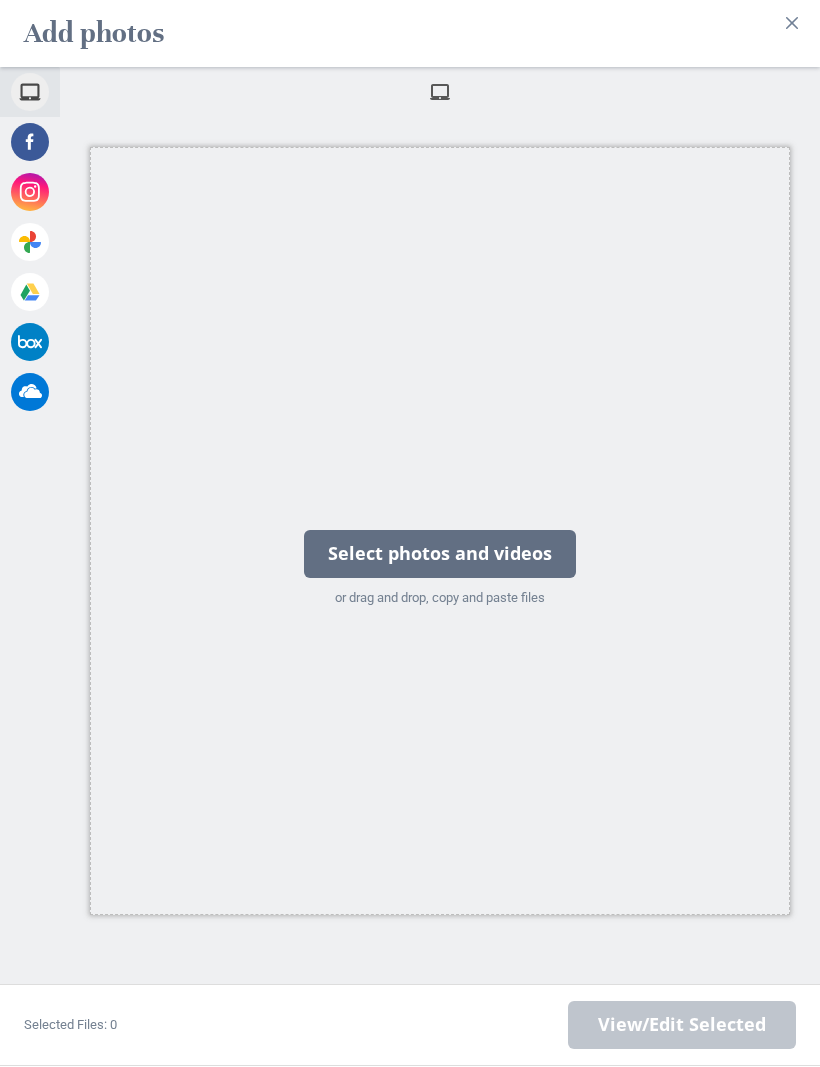 click on "Select photos and videos" at bounding box center (440, 555) 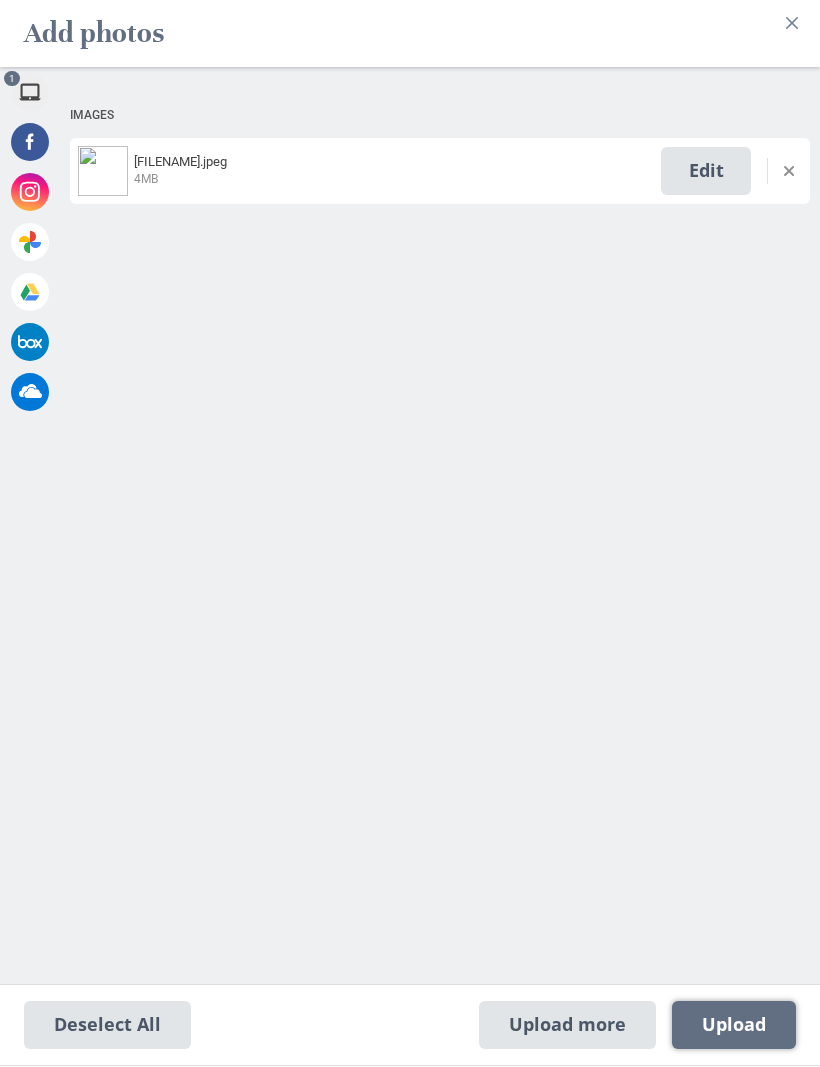 click on "Upload
1" at bounding box center [734, 1026] 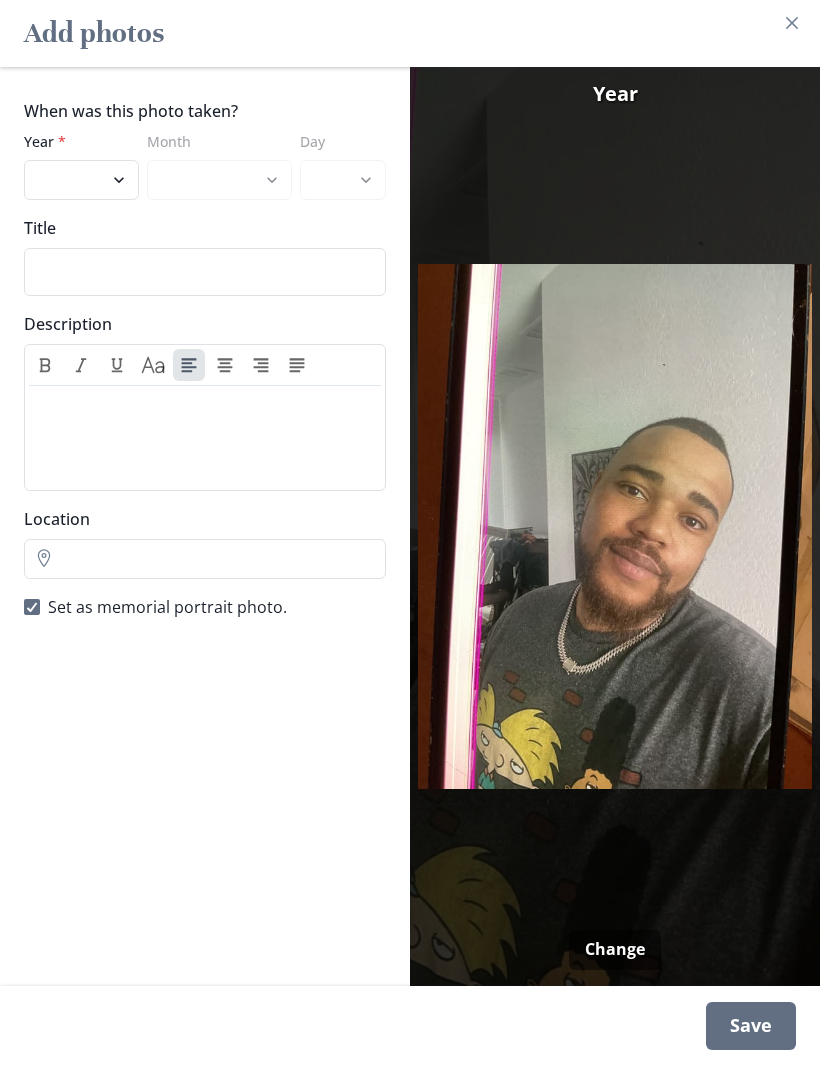 click on "Change" at bounding box center [615, 951] 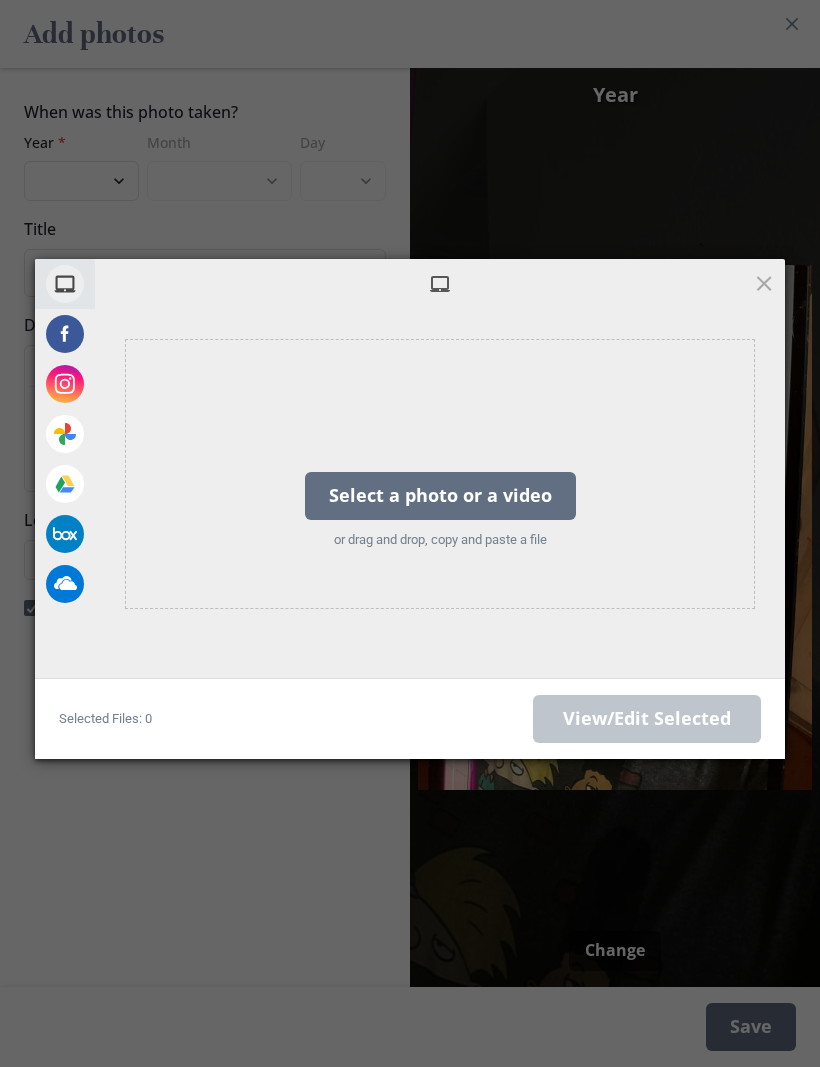 click on "View/Edit Selected" at bounding box center [647, 719] 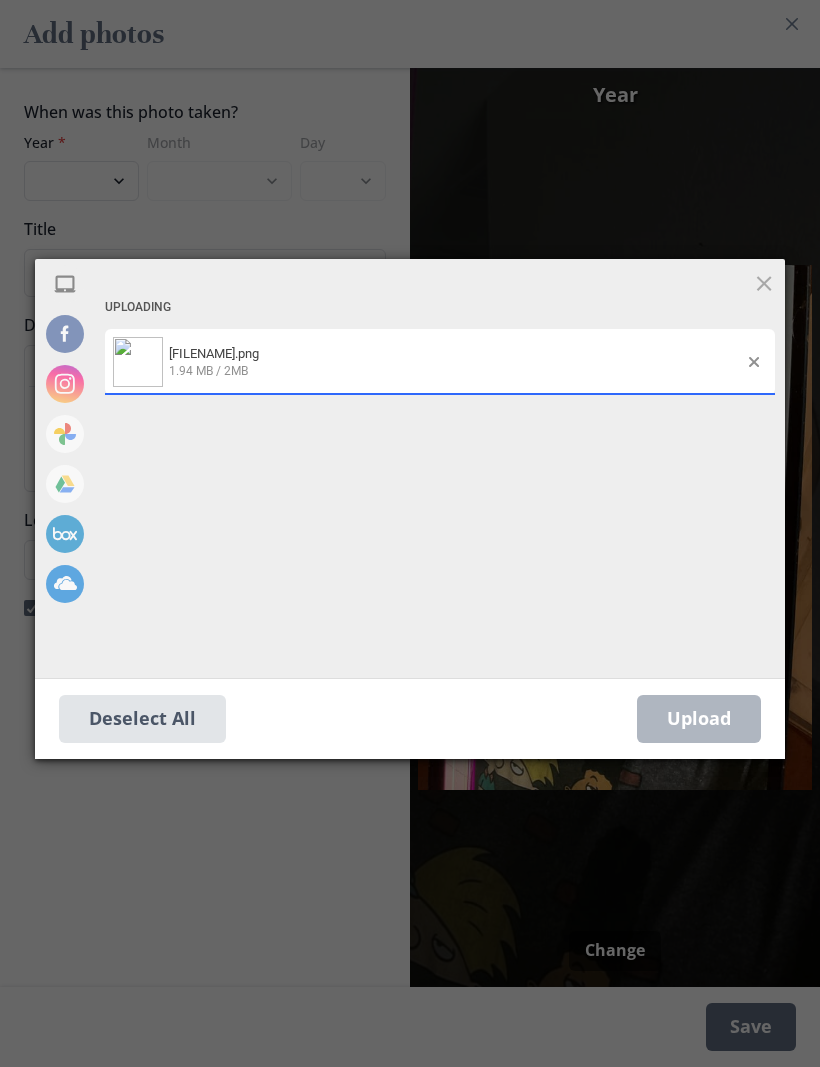 click at bounding box center (754, 362) 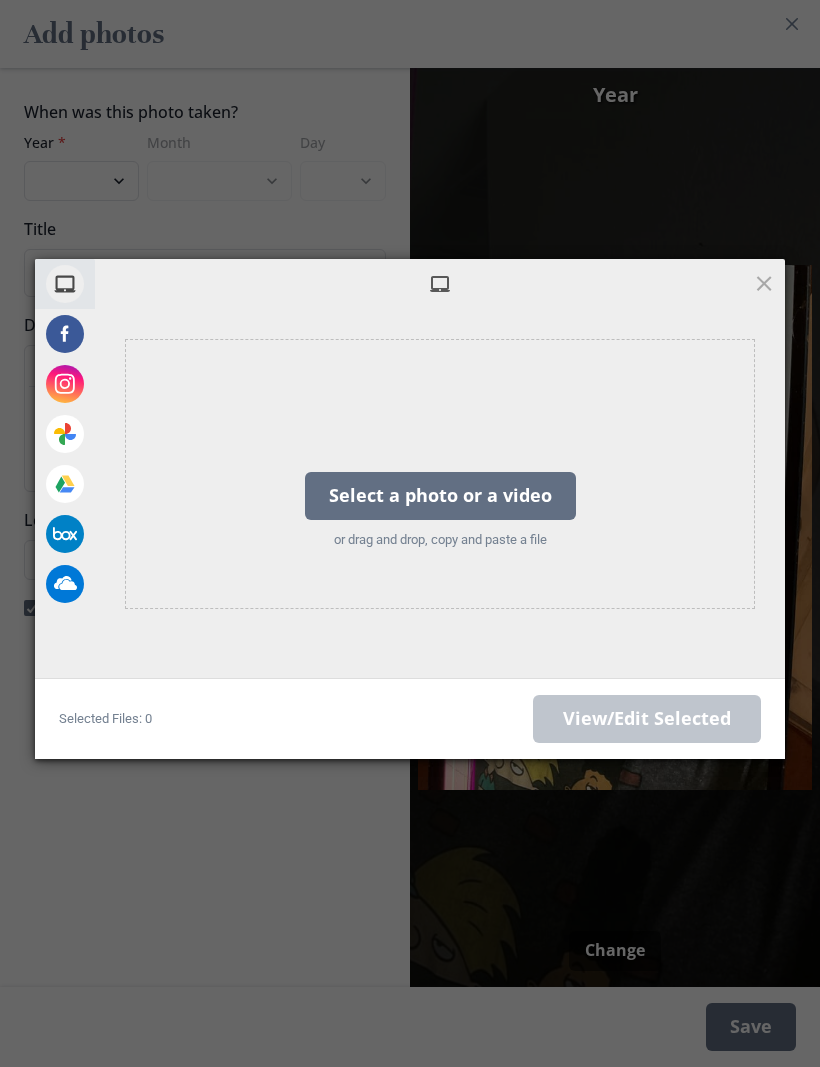 click on "Select a photo or a video" at bounding box center (440, 496) 